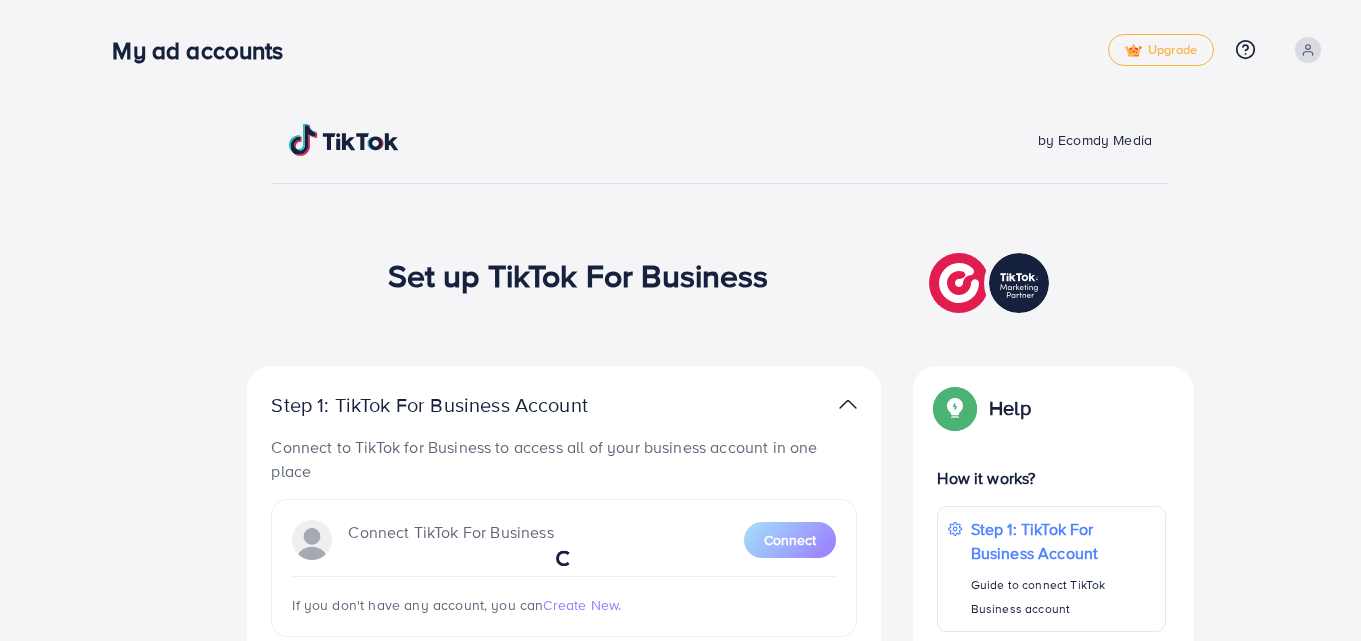 scroll, scrollTop: 0, scrollLeft: 0, axis: both 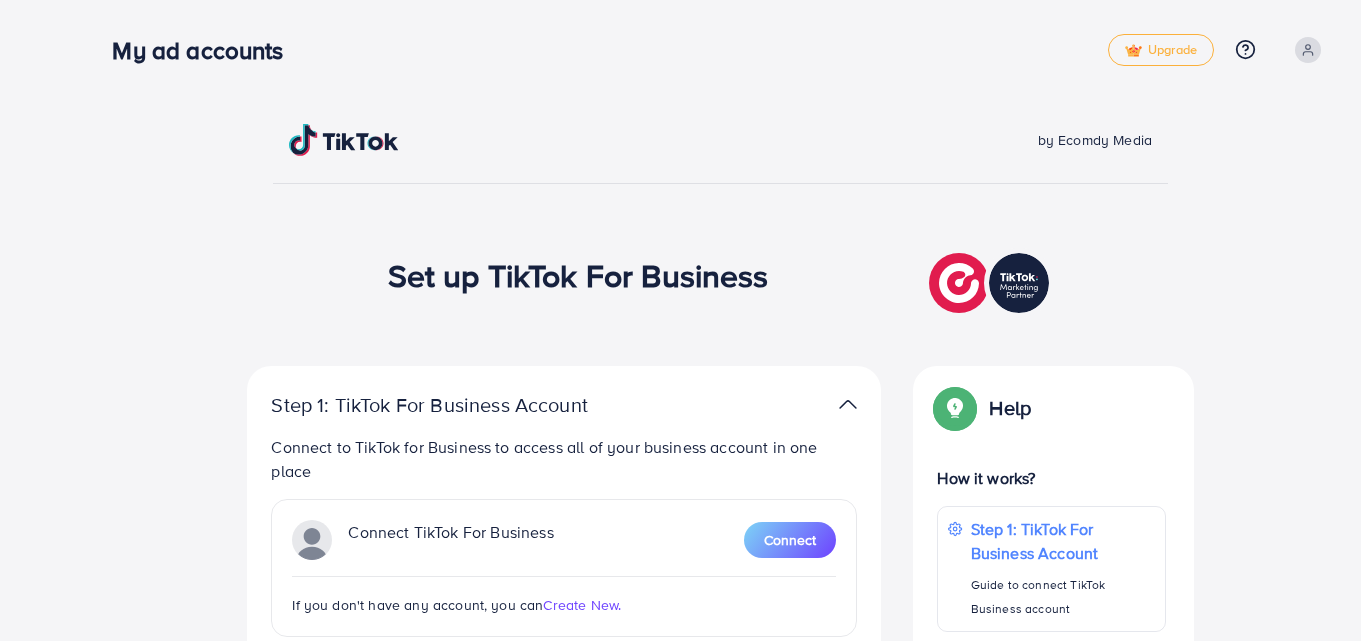 click at bounding box center (497, 140) 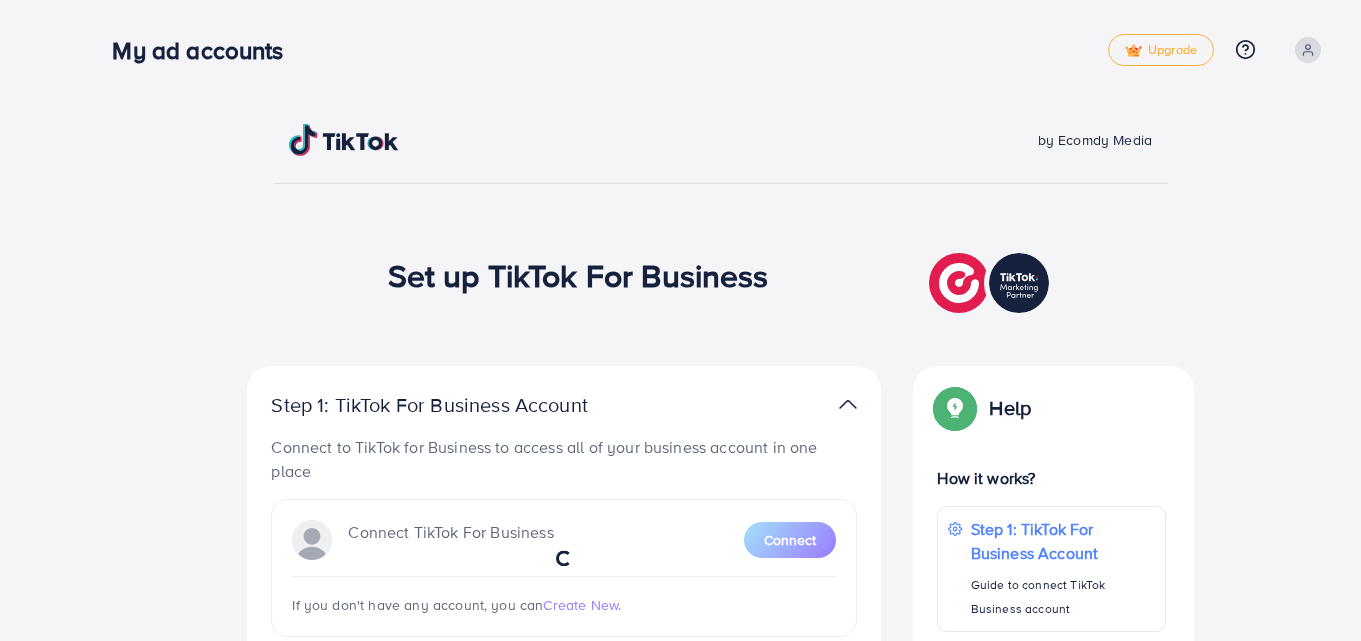 scroll, scrollTop: 0, scrollLeft: 0, axis: both 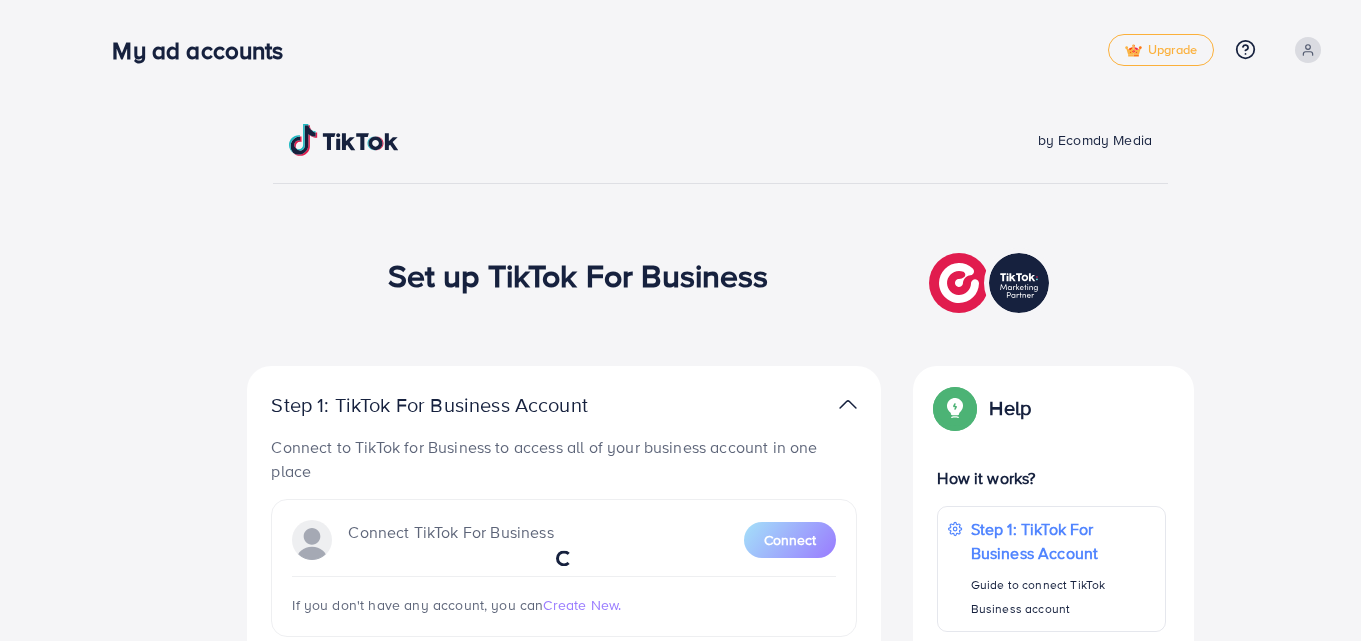 click on "by Ecomdy Media Set up TikTok For Business Step 1: TikTok For Business Account Connect to TikTok for Business to access all of your business account in one place Connect TikTok For Business Connect If you don't have any account, you can Create New. By connecting your account, you agree to our TikTok Business Product (Data) Terms Step 2: TikTok For Business Center Business Center is a powerful business management tool that lets organizations No Business account found Create New Step 3: TikTok Ad Account Create a TikTok Ad account No accounts found Create New If you have any problem, please contact us by Live Chat Help Help How it works? Step 1: TikTok For Business Account Guide to connect TikTok Business account Step 2: TikTok For Business Center Guide to create New Business Center Step 3: TikTok Ad Account Guide to create Ad account Most Viewed Ad Account Articles 1. How to create ad account? 2. Why did connecting to TikTok for Business fail? 3." at bounding box center [720, 623] 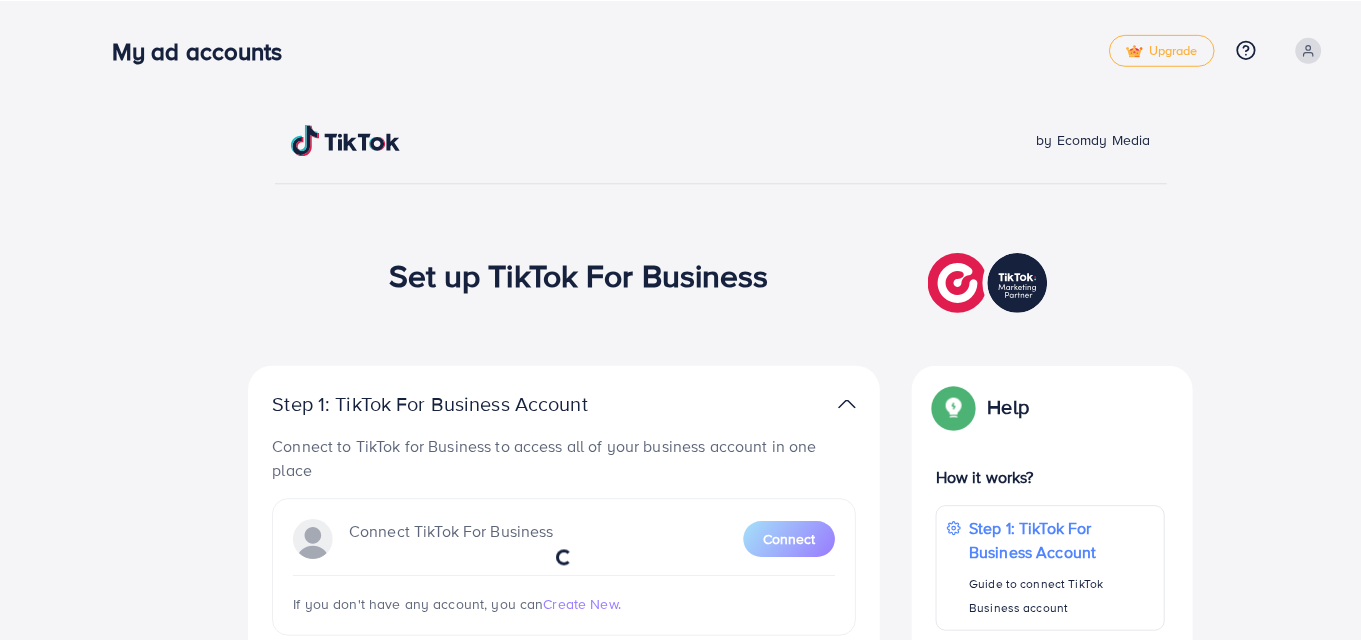 scroll, scrollTop: 0, scrollLeft: 0, axis: both 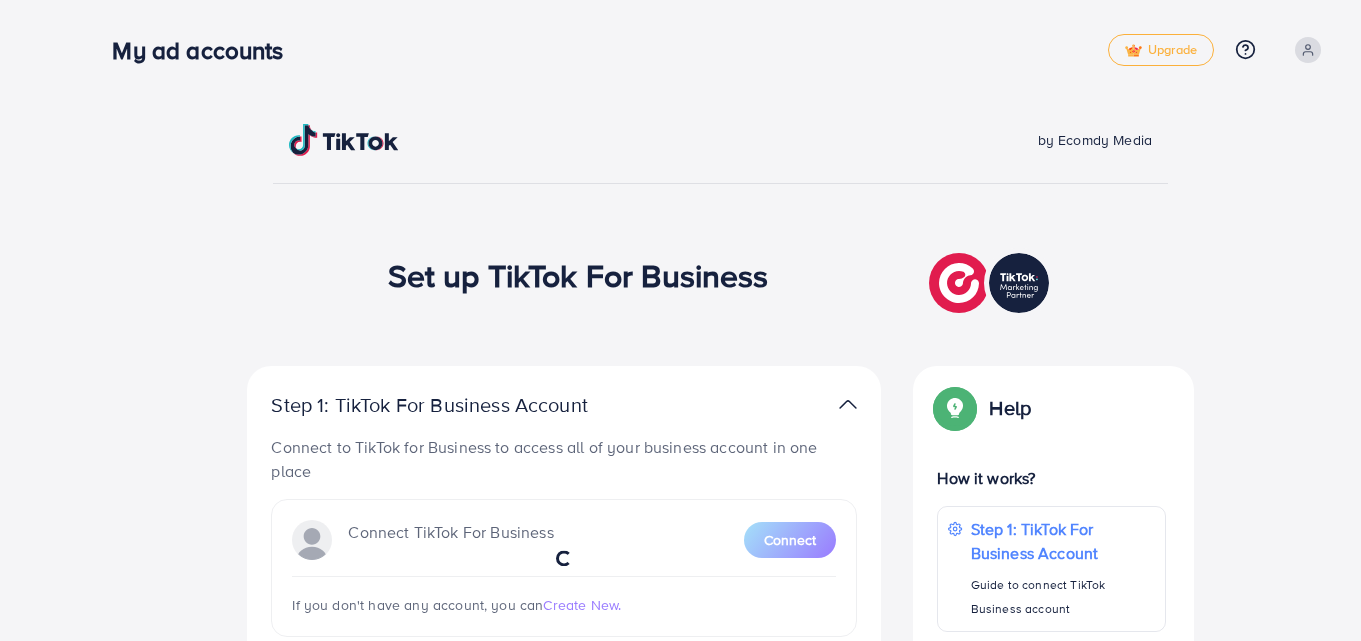 click on "by Ecomdy Media  Set up TikTok For Business   Step 1: TikTok For Business Account   Connect to TikTok for Business to access all of your business account in one place   Connect TikTok For Business   Connect  If you don't have any account, you can  Create New.  By connecting your account, you agree to our   TikTok Business Product (Data) Terms   Step 2: TikTok For Business Center   Business Center is a powerful business management tool that lets organizations  No Business account found  Create New   Step 3: TikTok Ad Account   Create a TikTok Ad account  No accounts found  Create New   If you have any problem, please contact us by   Live Chat   Help   Help   How it works?   Step 1: TikTok For Business Account   Guide to connect TikTok Business account   Step 2: TikTok For Business Center   Guide to create New Business Center   Step 3: TikTok Ad Account   Guide to create Ad account   Most Viewed Ad Account Articles   1.  How to create ad account?  2.  Why did connecting to TikTok for Business fail?  3." at bounding box center (720, 623) 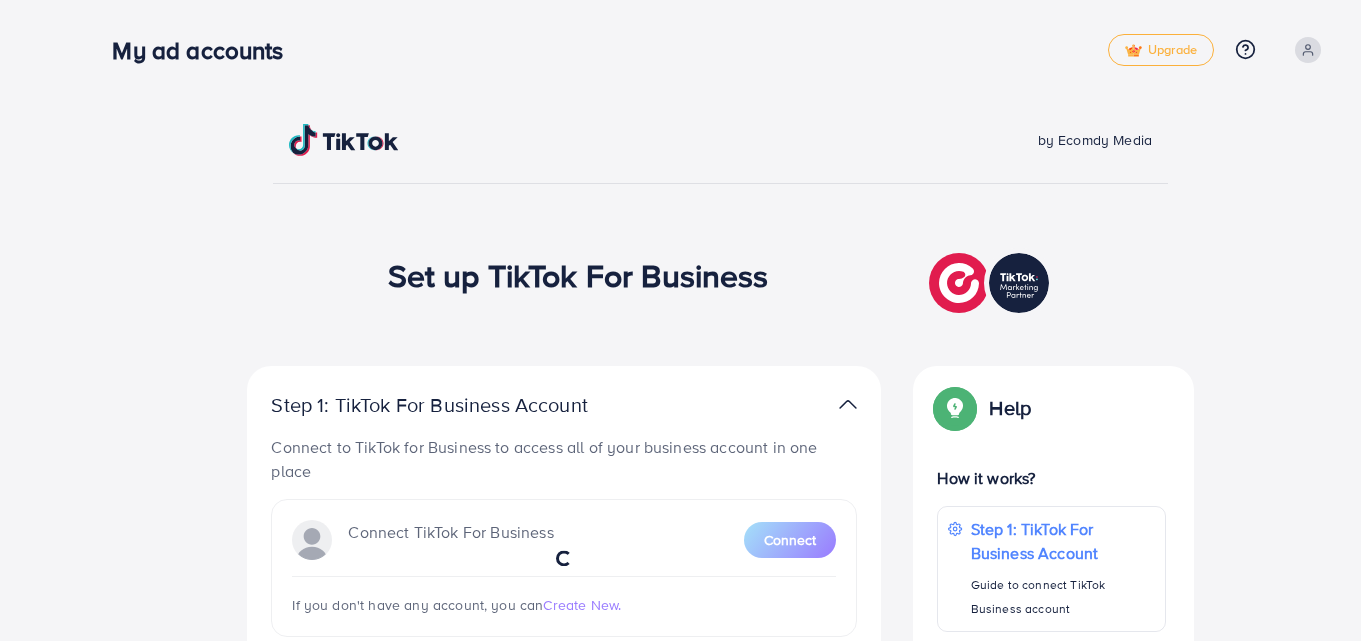 scroll, scrollTop: 0, scrollLeft: 0, axis: both 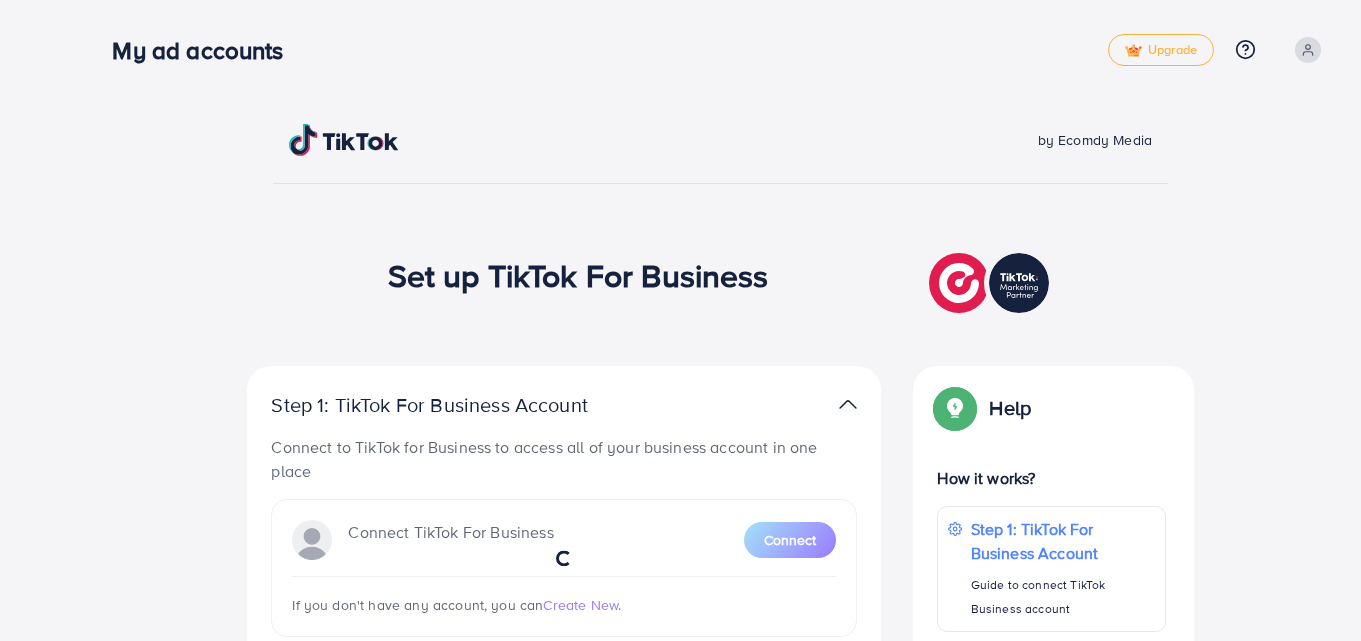 click on "My ad accounts" at bounding box center [609, 50] 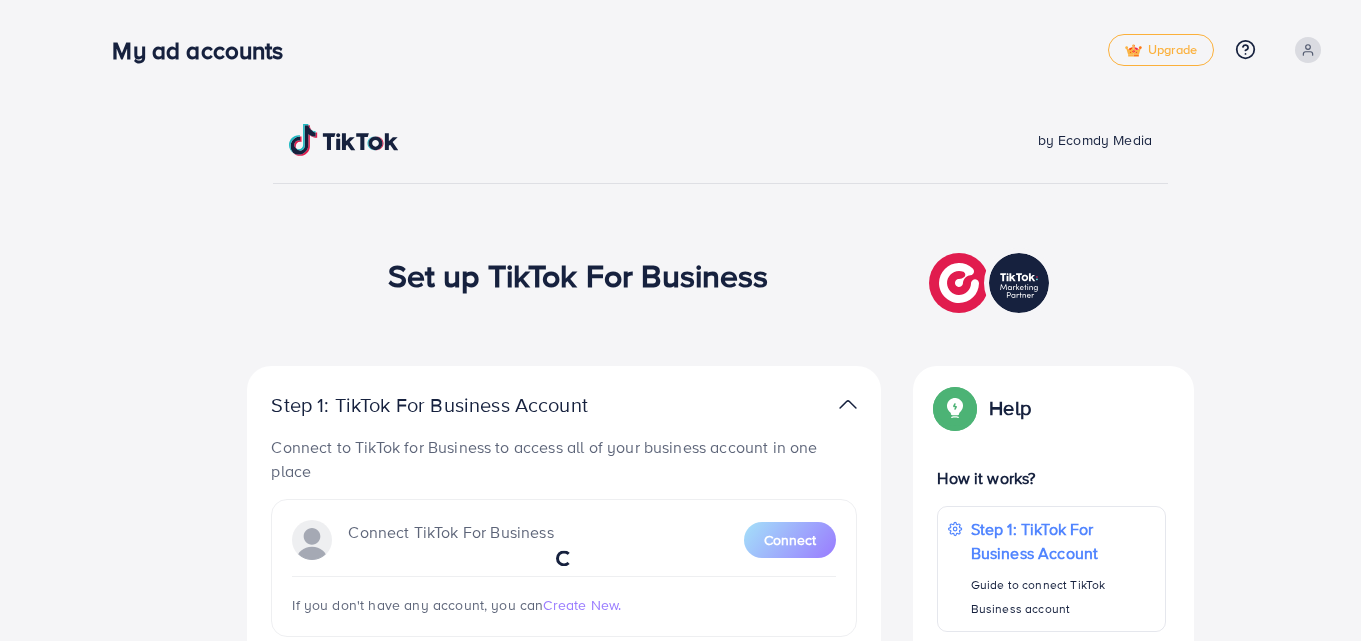 scroll, scrollTop: 0, scrollLeft: 0, axis: both 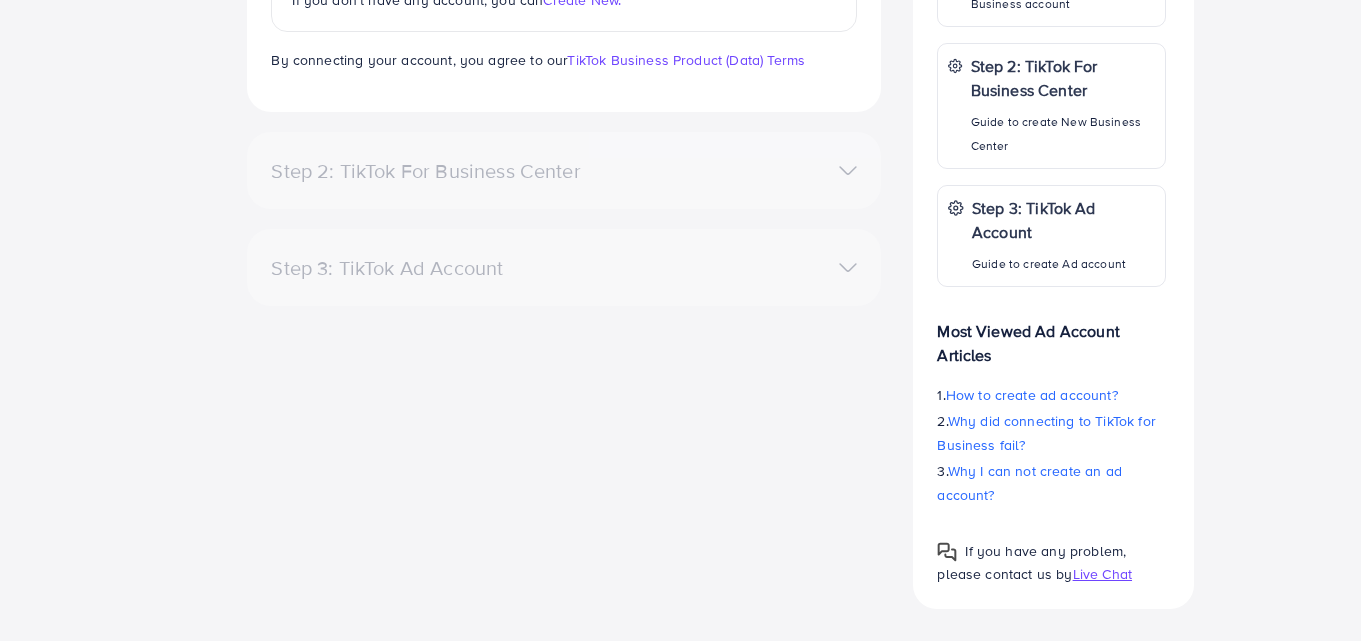 drag, startPoint x: 788, startPoint y: 215, endPoint x: 492, endPoint y: -26, distance: 381.70276 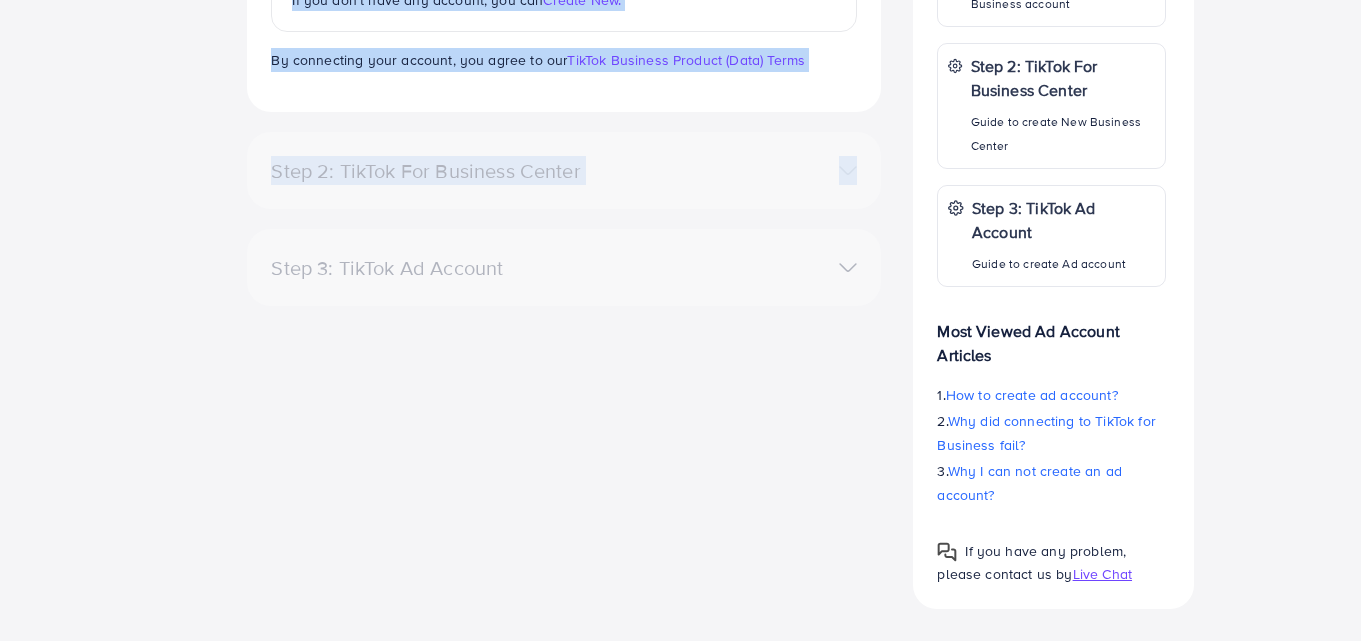 scroll, scrollTop: 517, scrollLeft: 0, axis: vertical 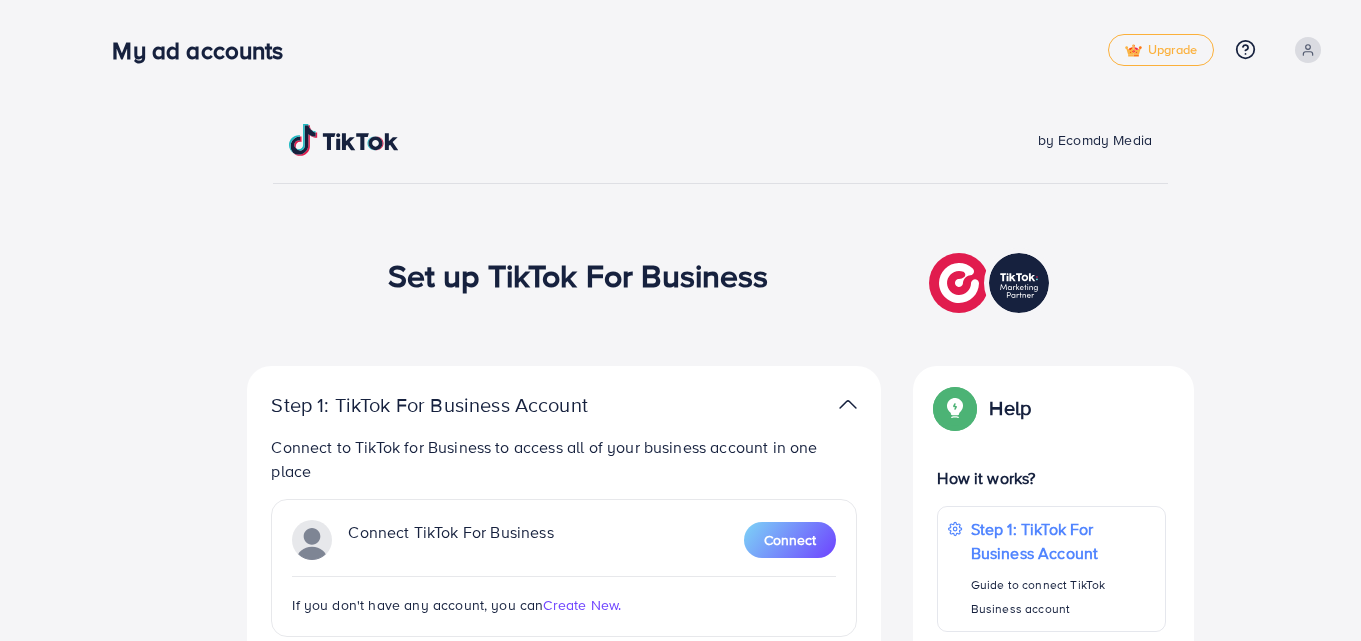 click on "by Ecomdy Media  Set up TikTok For Business   Step 1: TikTok For Business Account   Connect to TikTok for Business to access all of your business account in one place   Connect TikTok For Business   Connect  If you don't have any account, you can  Create New.  By connecting your account, you agree to our   TikTok Business Product (Data) Terms   Step 2: TikTok For Business Center   Business Center is a powerful business management tool that lets organizations  No Business account found  Create New   Step 3: TikTok Ad Account   Create a TikTok Ad account  No accounts found  Create New   If you have any problem, please contact us by   Live Chat   Help   Help   How it works?   Step 1: TikTok For Business Account   Guide to connect TikTok Business account   Step 2: TikTok For Business Center   Guide to create New Business Center   Step 3: TikTok Ad Account   Guide to create Ad account   Most Viewed Ad Account Articles   1.  How to create ad account?  2.  Why did connecting to TikTok for Business fail?  3." at bounding box center (720, 623) 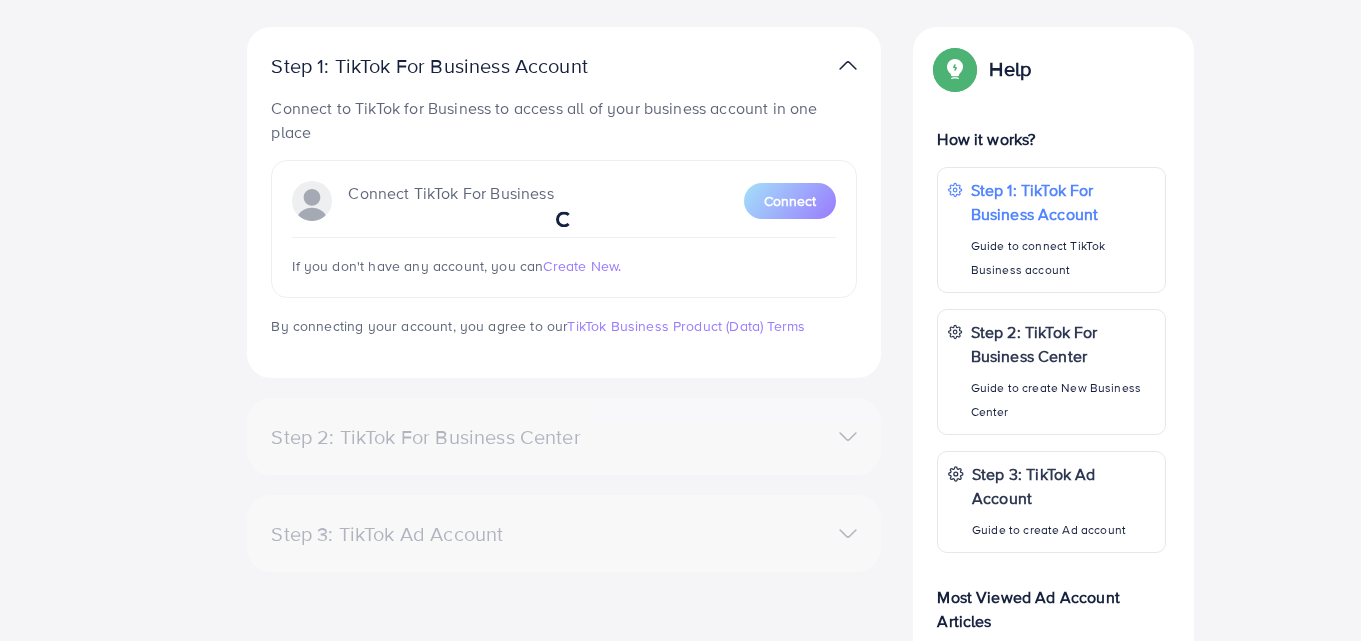 scroll, scrollTop: 340, scrollLeft: 0, axis: vertical 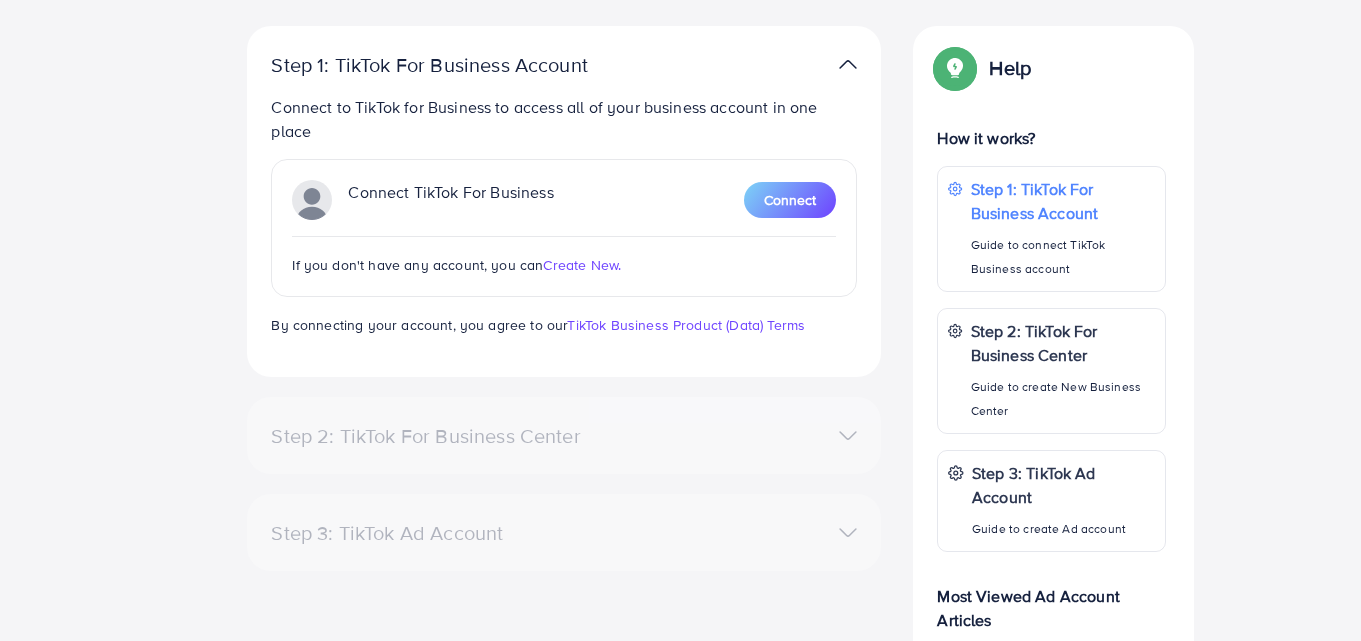 click on "by Ecomdy Media  Set up TikTok For Business   Step 1: TikTok For Business Account   Connect to TikTok for Business to access all of your business account in one place   Connect TikTok For Business   Connect  If you don't have any account, you can  Create New.  By connecting your account, you agree to our   TikTok Business Product (Data) Terms   Step 2: TikTok For Business Center   Business Center is a powerful business management tool that lets organizations  No Business account found  Create New   Step 3: TikTok Ad Account   Create a TikTok Ad account  No accounts found  Create New   If you have any problem, please contact us by   Live Chat   Help   Help   How it works?   Step 1: TikTok For Business Account   Guide to connect TikTok Business account   Step 2: TikTok For Business Center   Guide to create New Business Center   Step 3: TikTok Ad Account   Guide to create Ad account   Most Viewed Ad Account Articles   1.  How to create ad account?  2.  Why did connecting to TikTok for Business fail?  3." at bounding box center (720, 283) 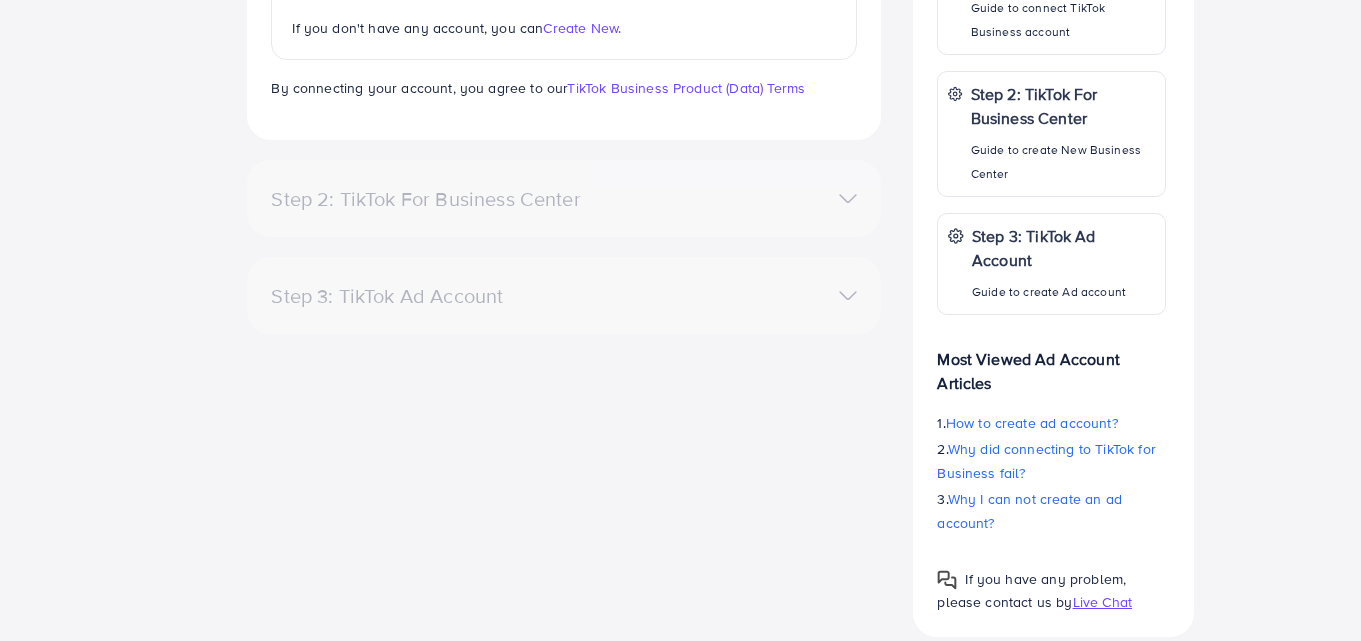 scroll, scrollTop: 0, scrollLeft: 0, axis: both 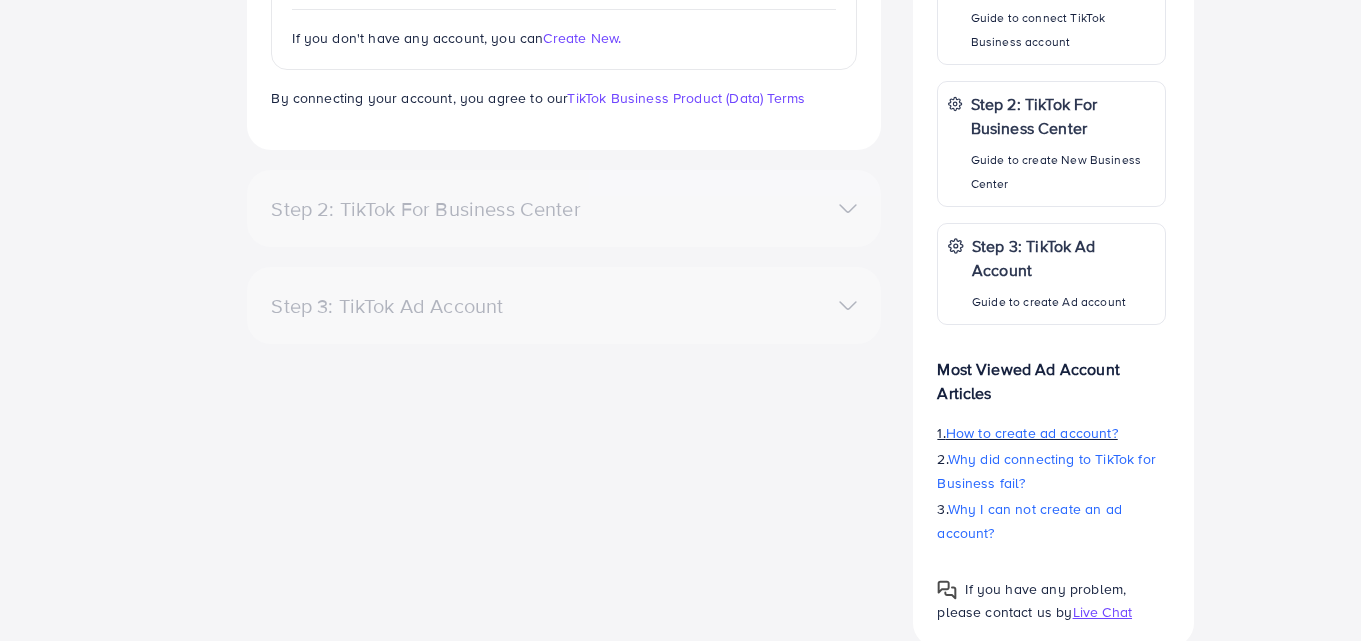 click on "How to create ad account?" at bounding box center (1032, 433) 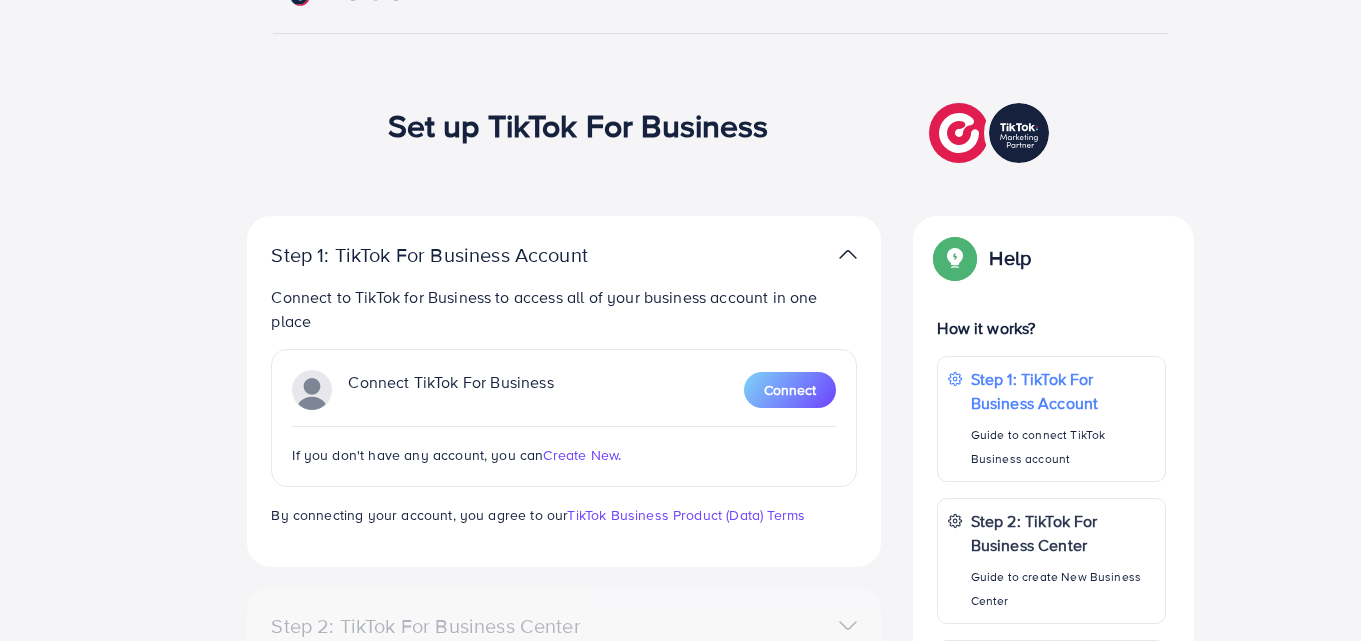 scroll, scrollTop: 151, scrollLeft: 0, axis: vertical 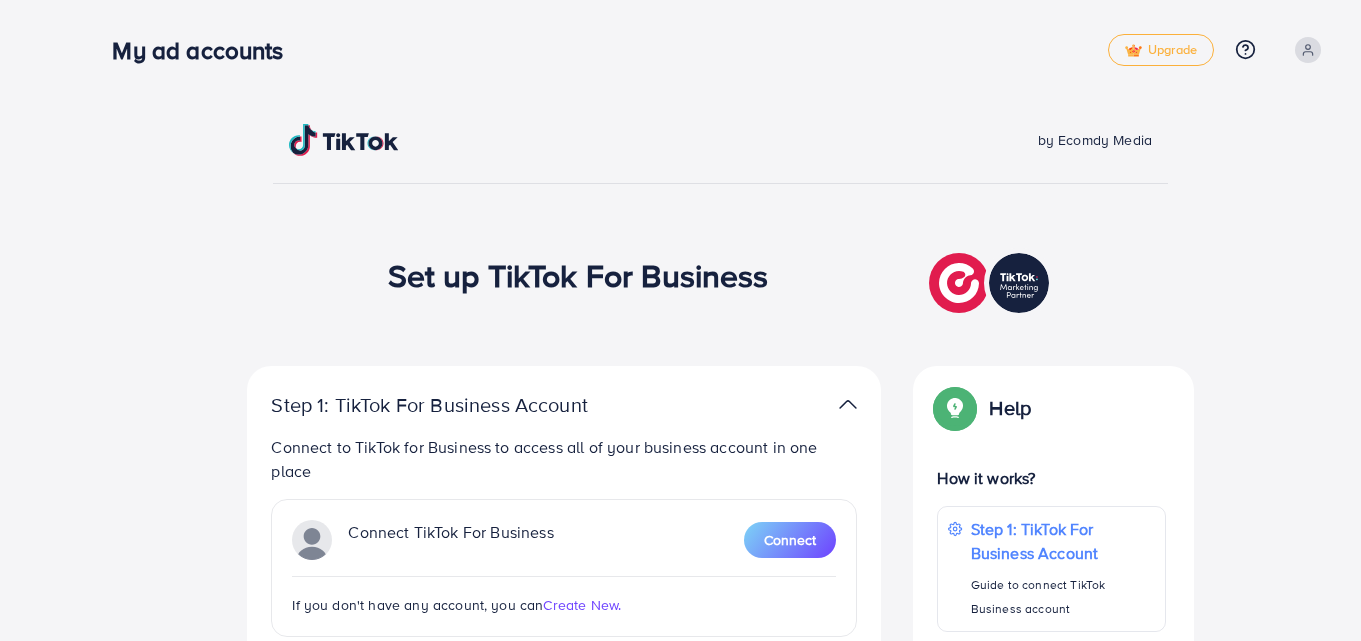 click on "by Ecomdy Media  Set up TikTok For Business   Step 1: TikTok For Business Account   Connect to TikTok for Business to access all of your business account in one place   Connect TikTok For Business   Connect  If you don't have any account, you can  Create New.  By connecting your account, you agree to our   TikTok Business Product (Data) Terms   Step 2: TikTok For Business Center   Business Center is a powerful business management tool that lets organizations  No Business account found  Create New   Step 3: TikTok Ad Account   Create a TikTok Ad account  No accounts found  Create New   If you have any problem, please contact us by   Live Chat   Help   Help   How it works?   Step 1: TikTok For Business Account   Guide to connect TikTok Business account   Step 2: TikTok For Business Center   Guide to create New Business Center   Step 3: TikTok Ad Account   Guide to create Ad account   Most Viewed Ad Account Articles   1.  How to create ad account?  2.  Why did connecting to TikTok for Business fail?  3." at bounding box center [720, 669] 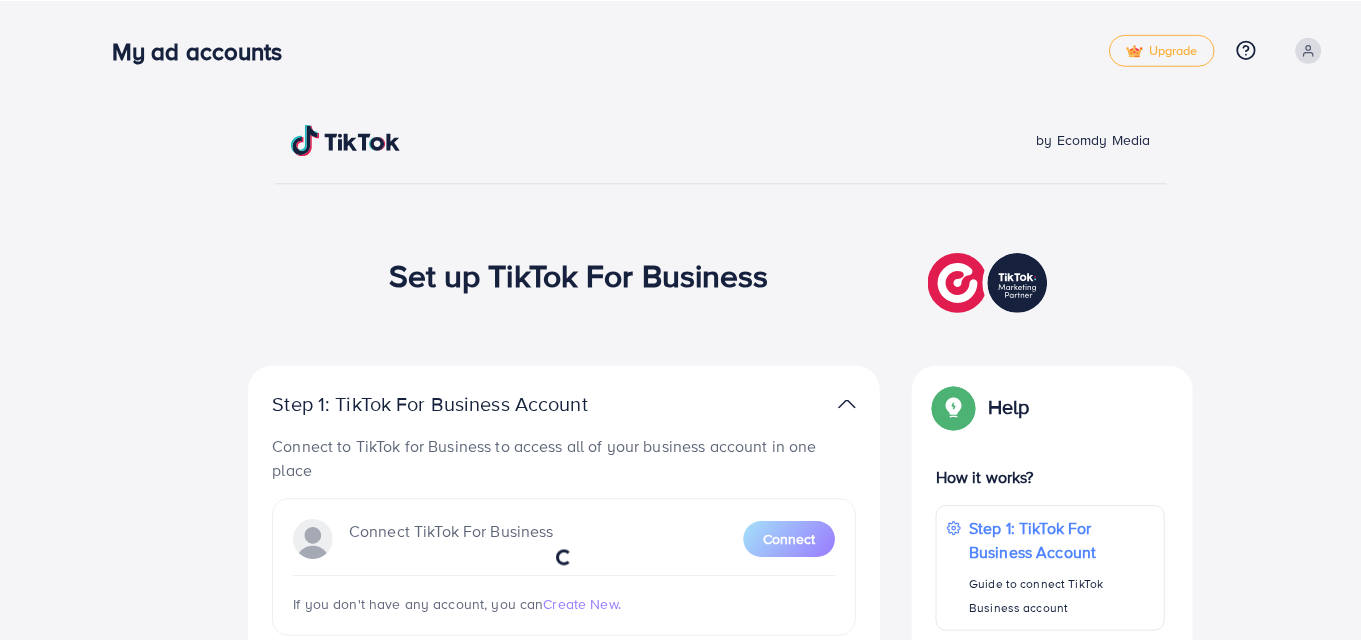 scroll, scrollTop: 0, scrollLeft: 0, axis: both 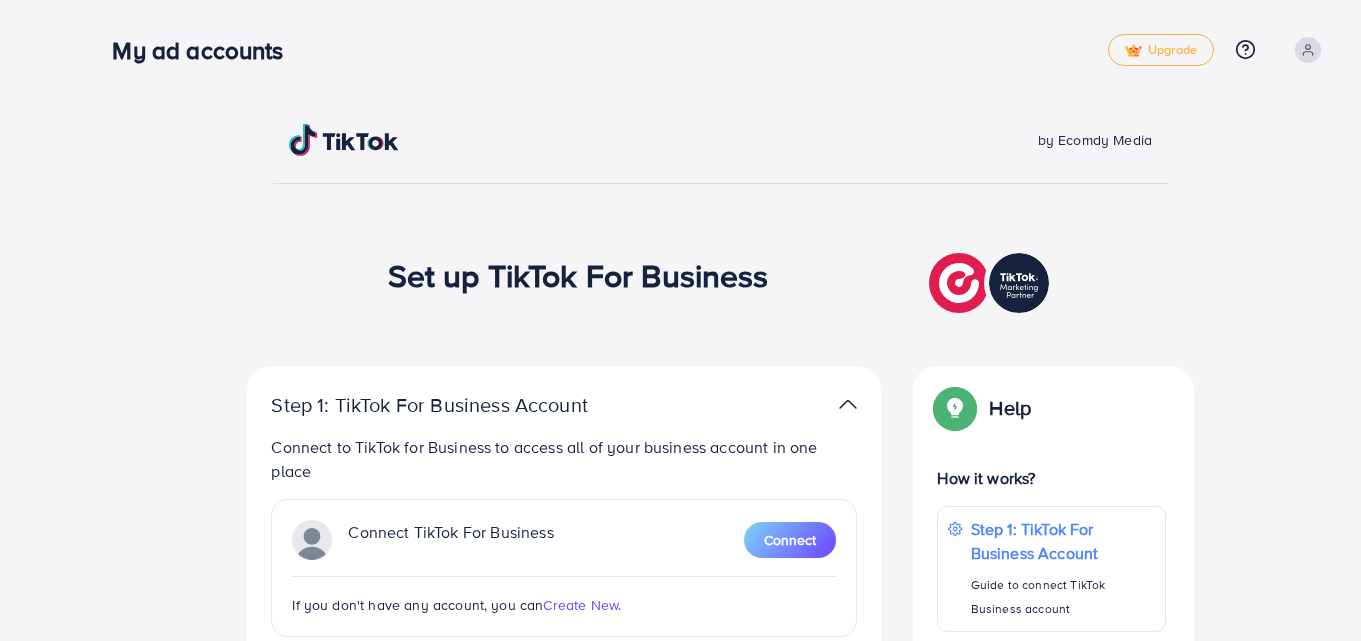 click on "by Ecomdy Media  Set up TikTok For Business   Step 1: TikTok For Business Account   Connect to TikTok for Business to access all of your business account in one place   Connect TikTok For Business   Connect  If you don't have any account, you can  Create New.  By connecting your account, you agree to our   TikTok Business Product (Data) Terms   Step 2: TikTok For Business Center   Business Center is a powerful business management tool that lets organizations  No Business account found  Create New   Step 3: TikTok Ad Account   Create a TikTok Ad account  No accounts found  Create New   If you have any problem, please contact us by   Live Chat   Help   Help   How it works?   Step 1: TikTok For Business Account   Guide to connect TikTok Business account   Step 2: TikTok For Business Center   Guide to create New Business Center   Step 3: TikTok Ad Account   Guide to create Ad account   Most Viewed Ad Account Articles   1.  How to create ad account?  2.  Why did connecting to TikTok for Business fail?  3." at bounding box center (720, 623) 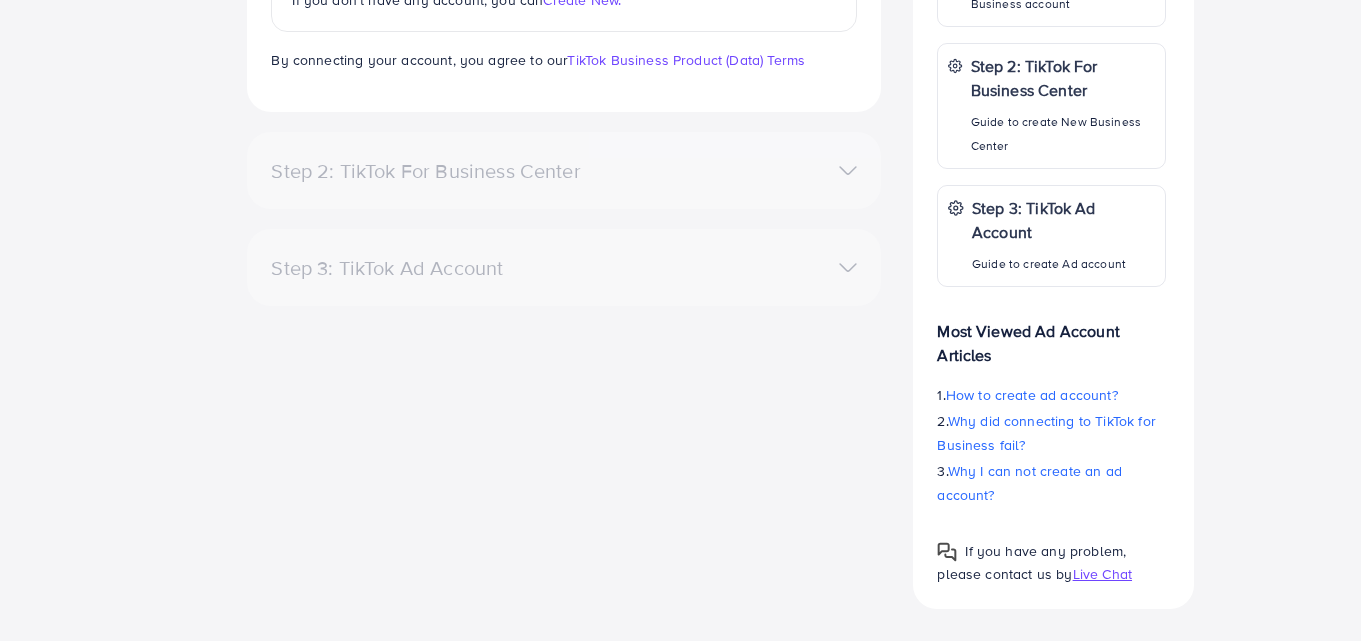 scroll, scrollTop: 0, scrollLeft: 0, axis: both 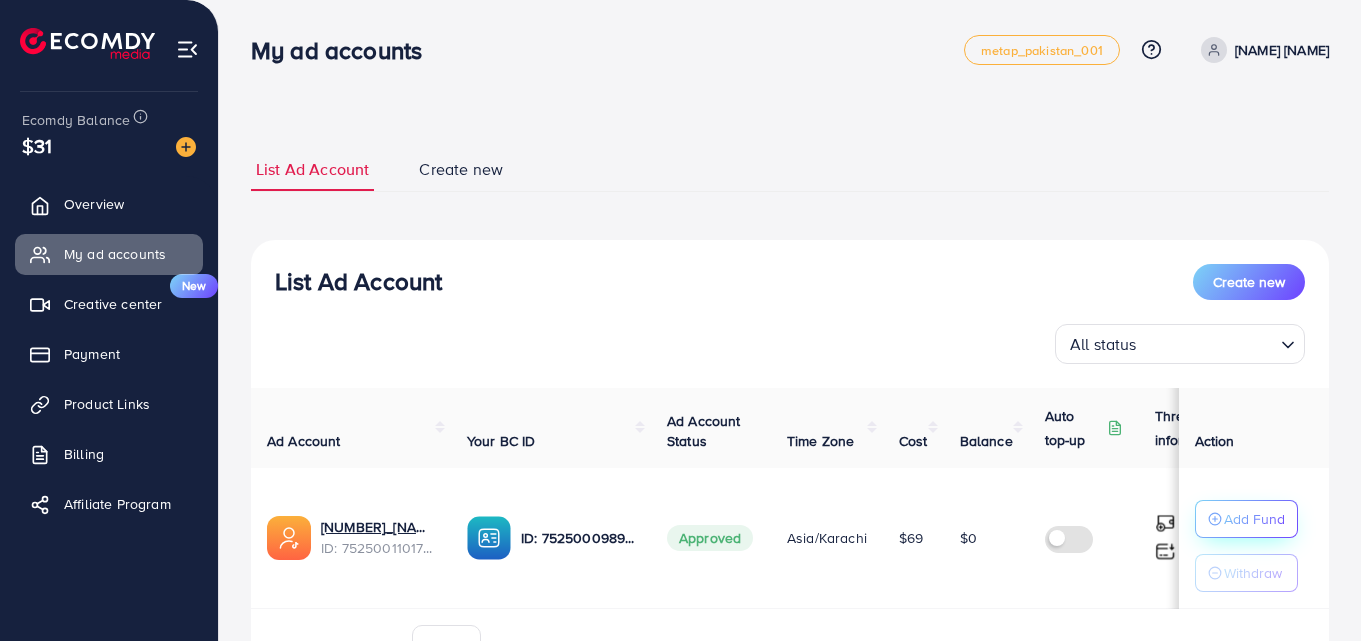 click on "Add Fund" at bounding box center [1254, 519] 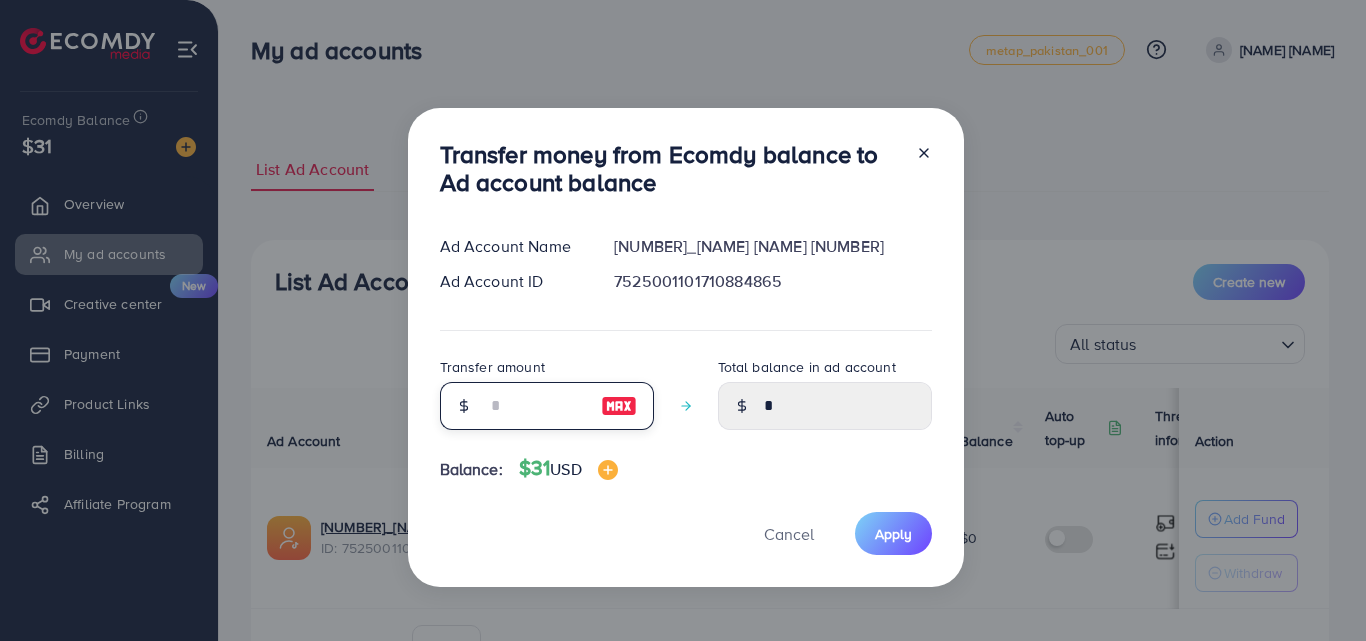 click at bounding box center (536, 406) 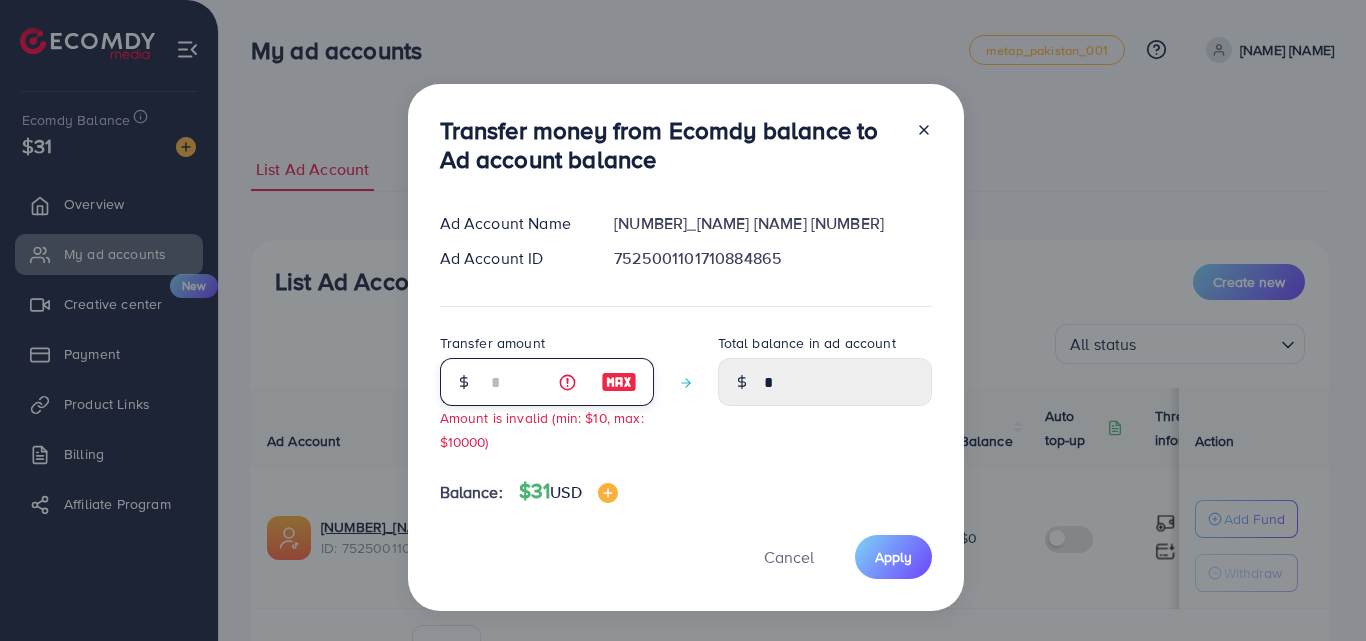 type on "**" 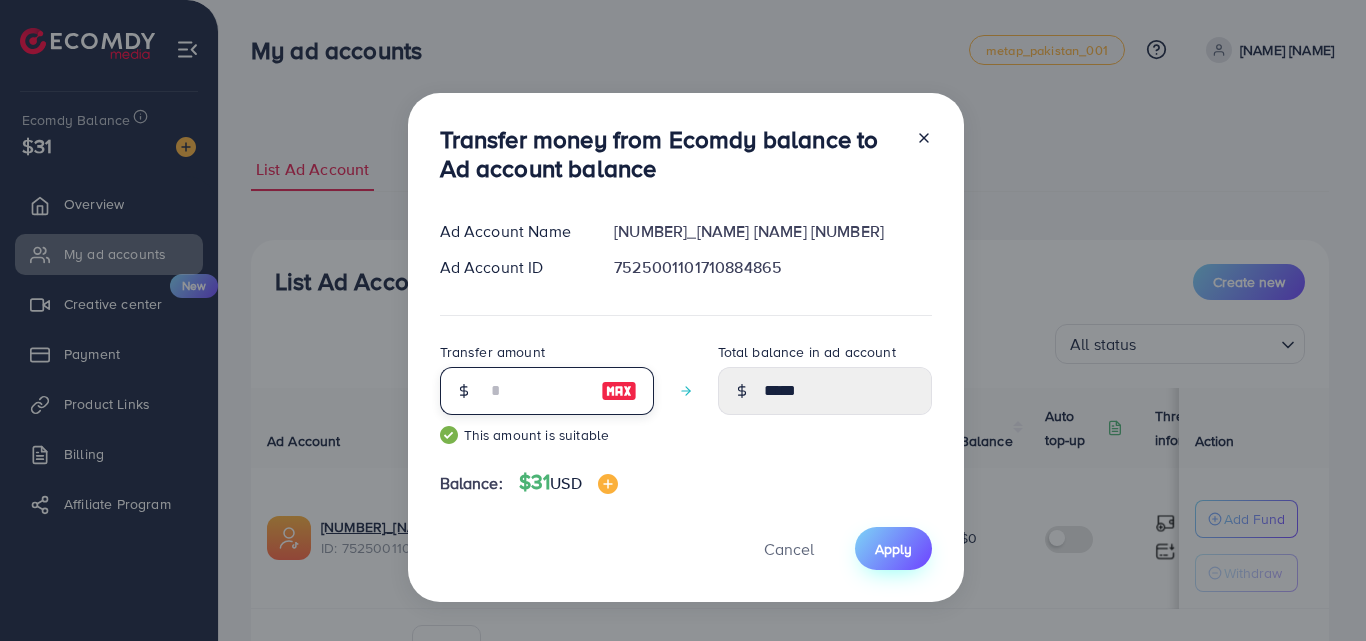 type on "**" 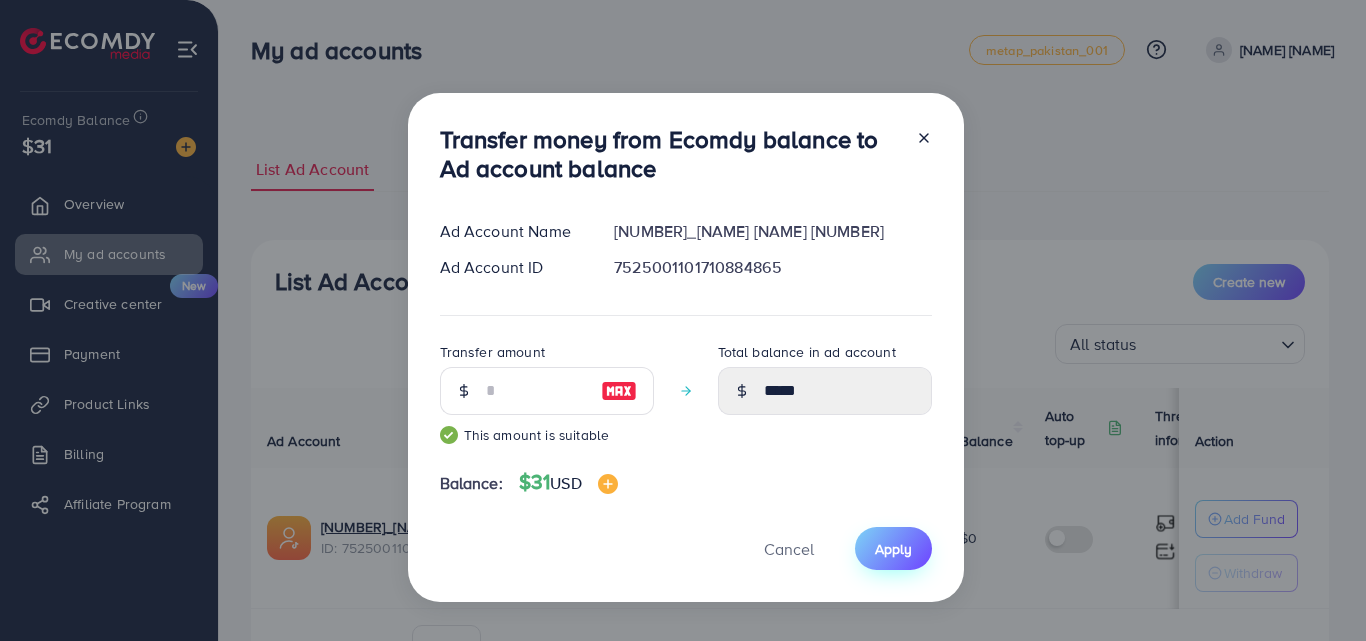 click on "Apply" at bounding box center [893, 549] 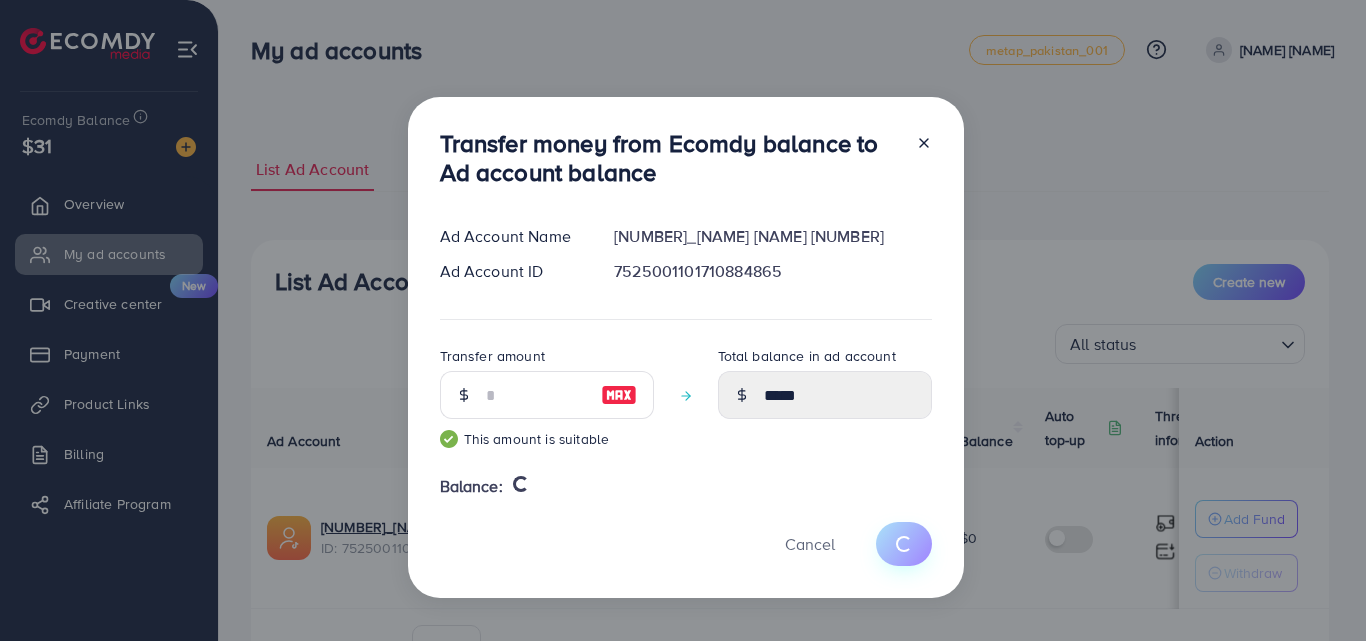 type 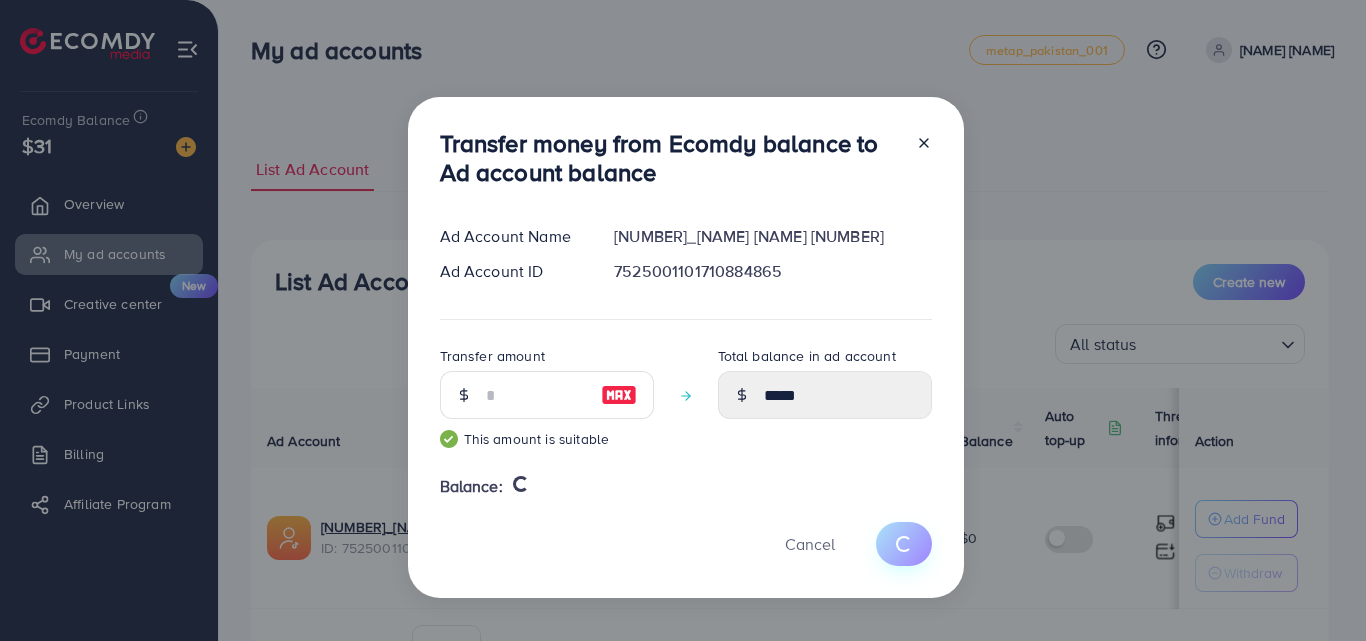 type on "*" 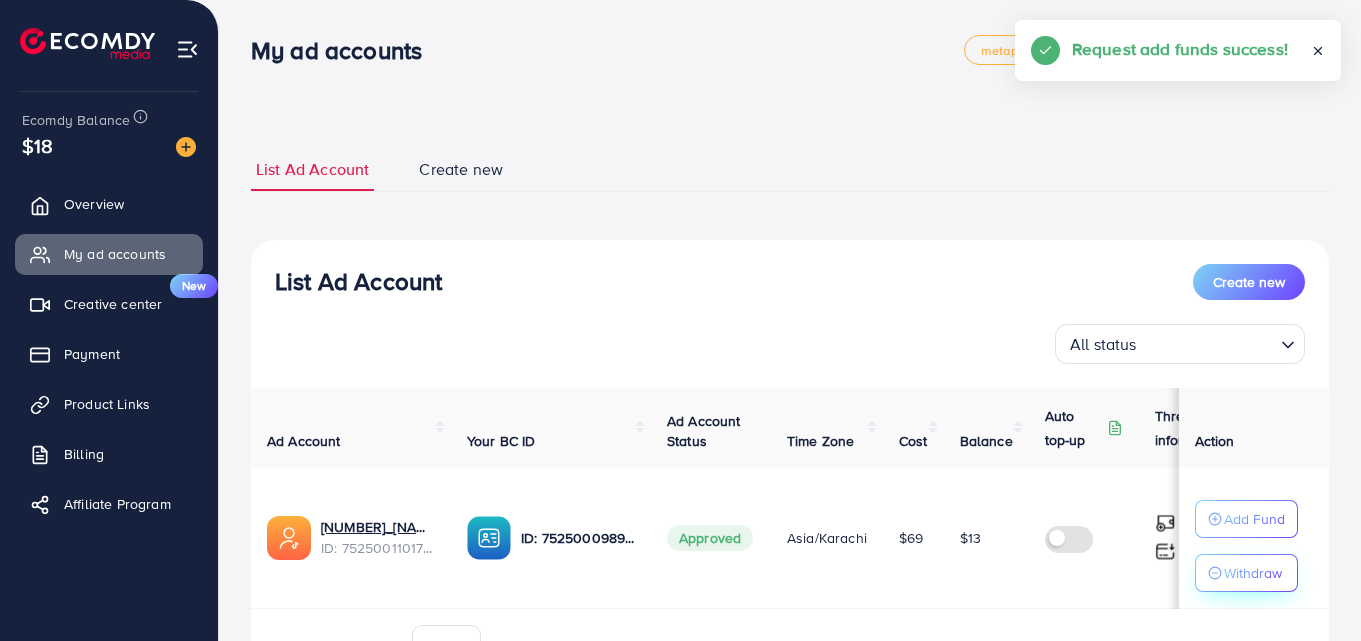click on "Withdraw" at bounding box center (1253, 573) 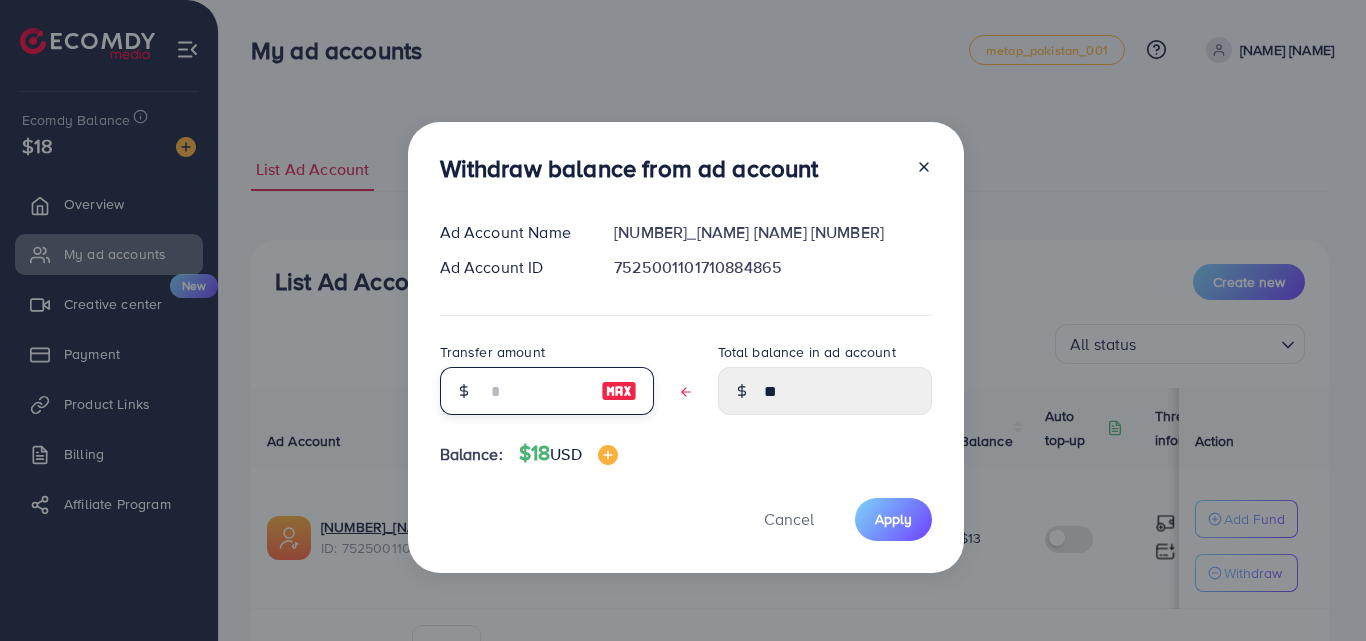 click at bounding box center (536, 391) 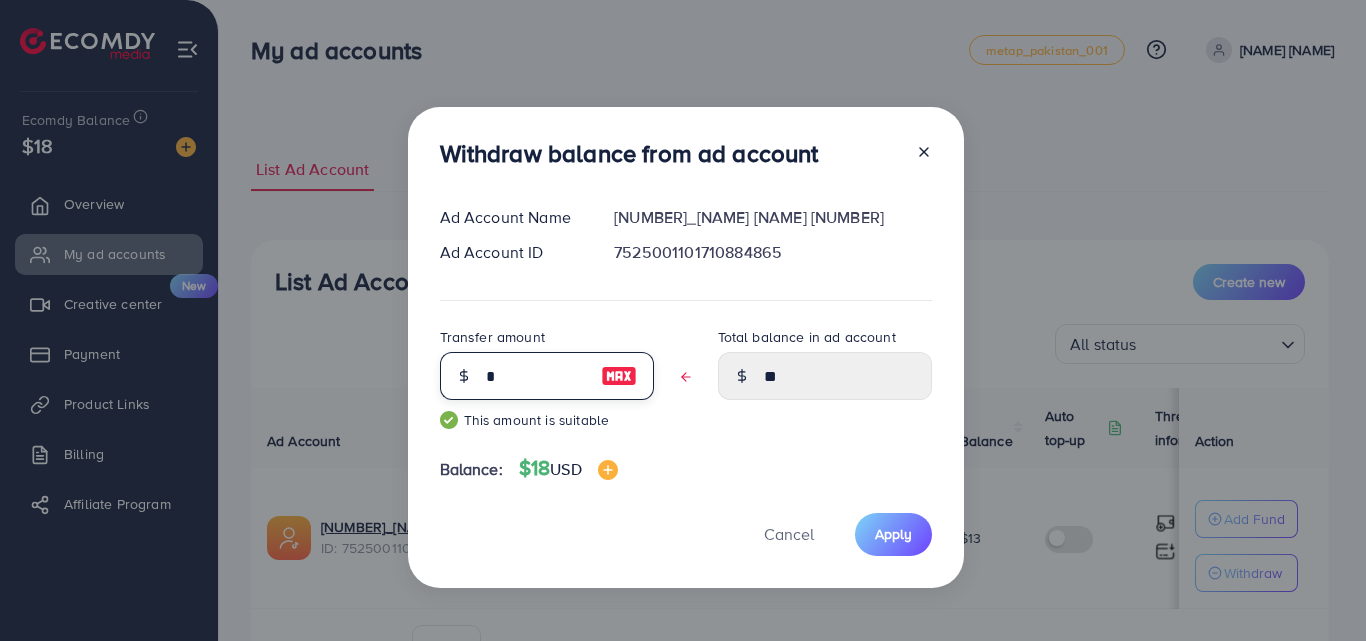 type on "**" 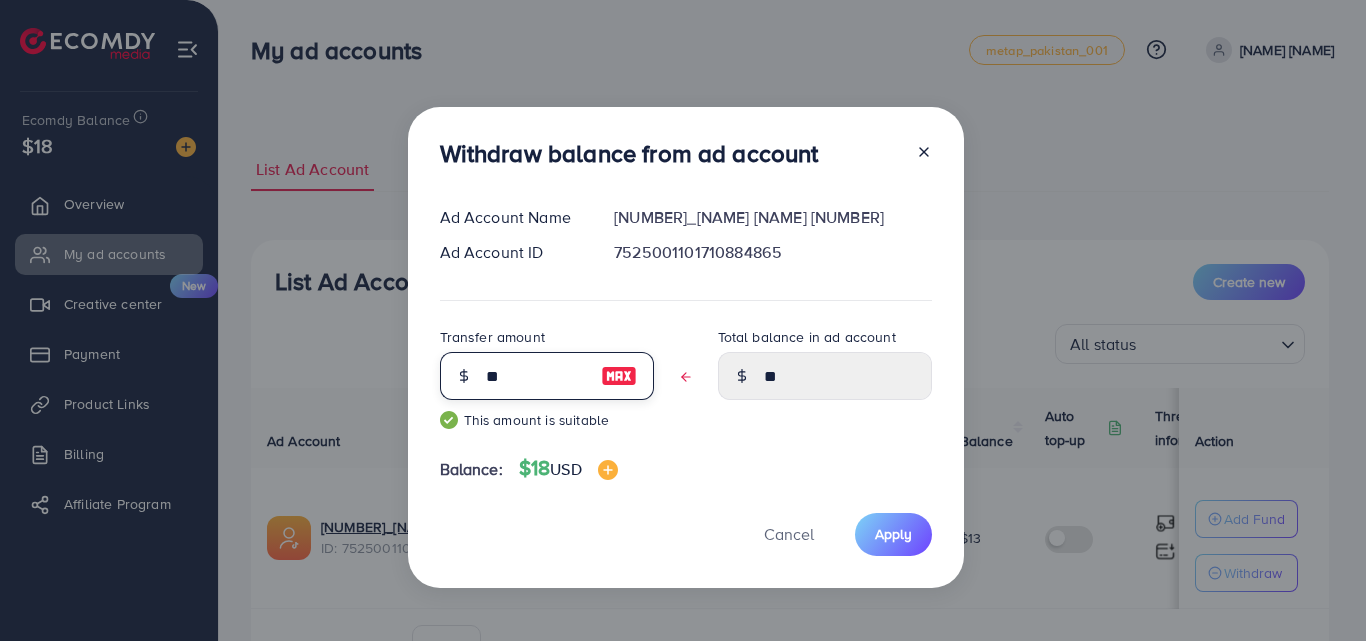 type on "****" 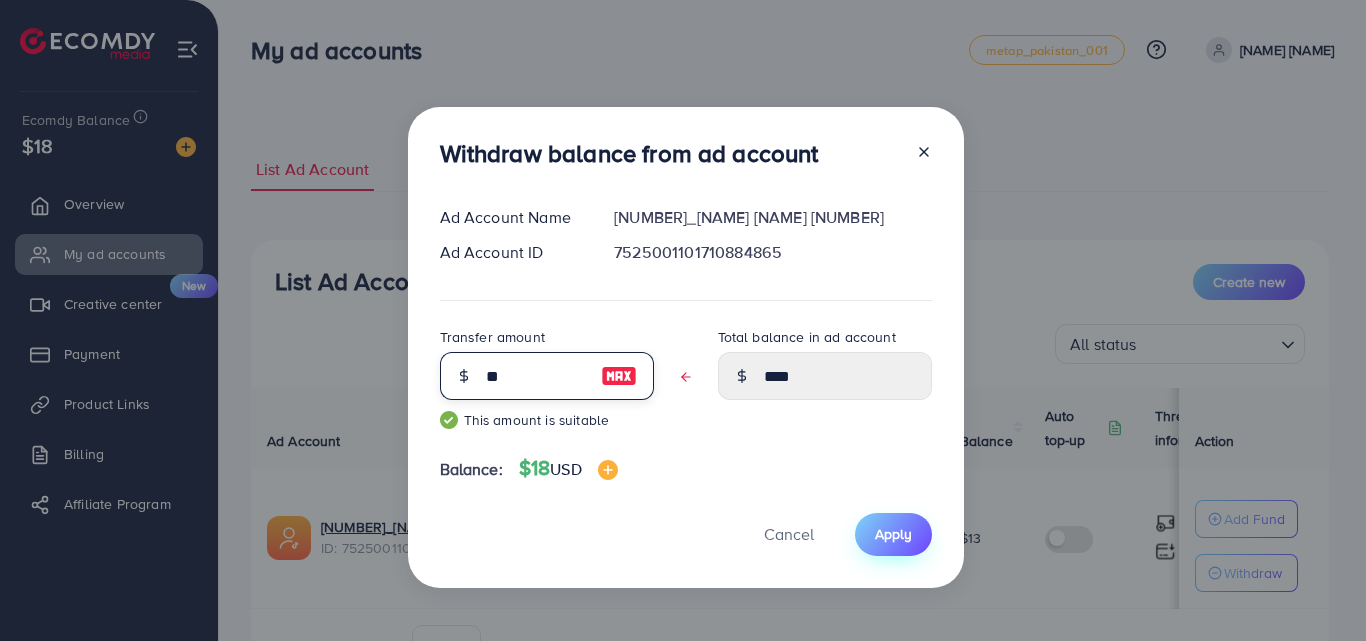 type on "**" 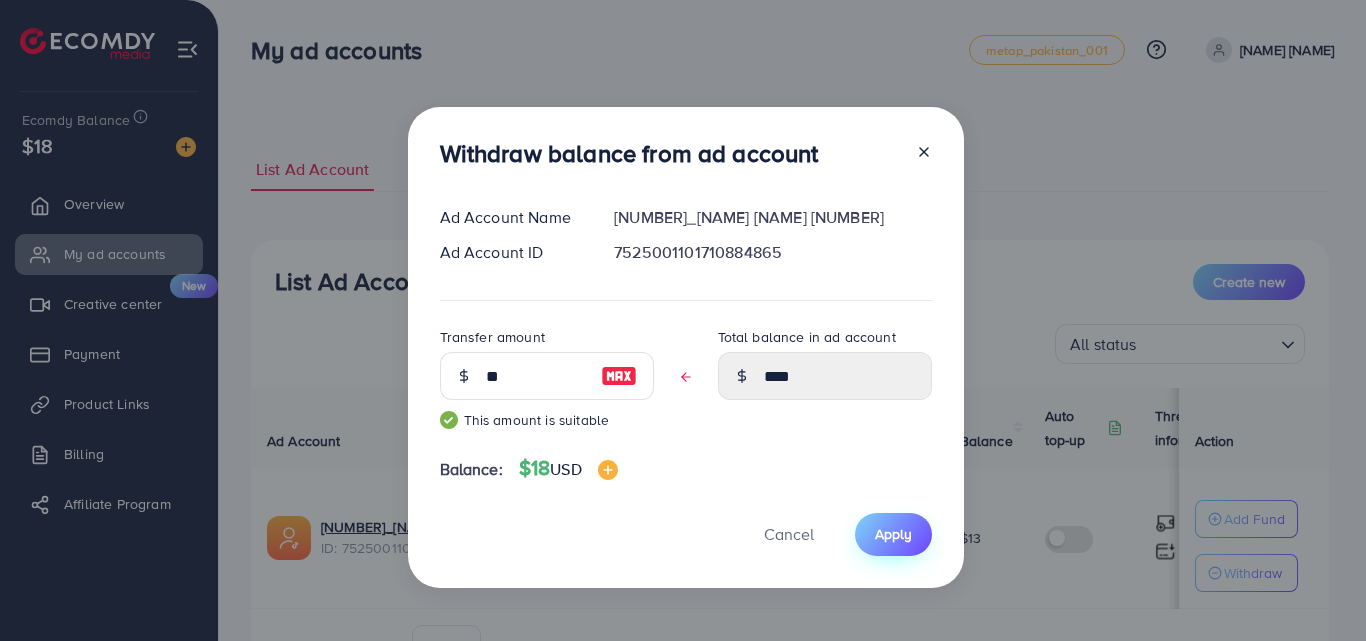 click on "Apply" at bounding box center (893, 534) 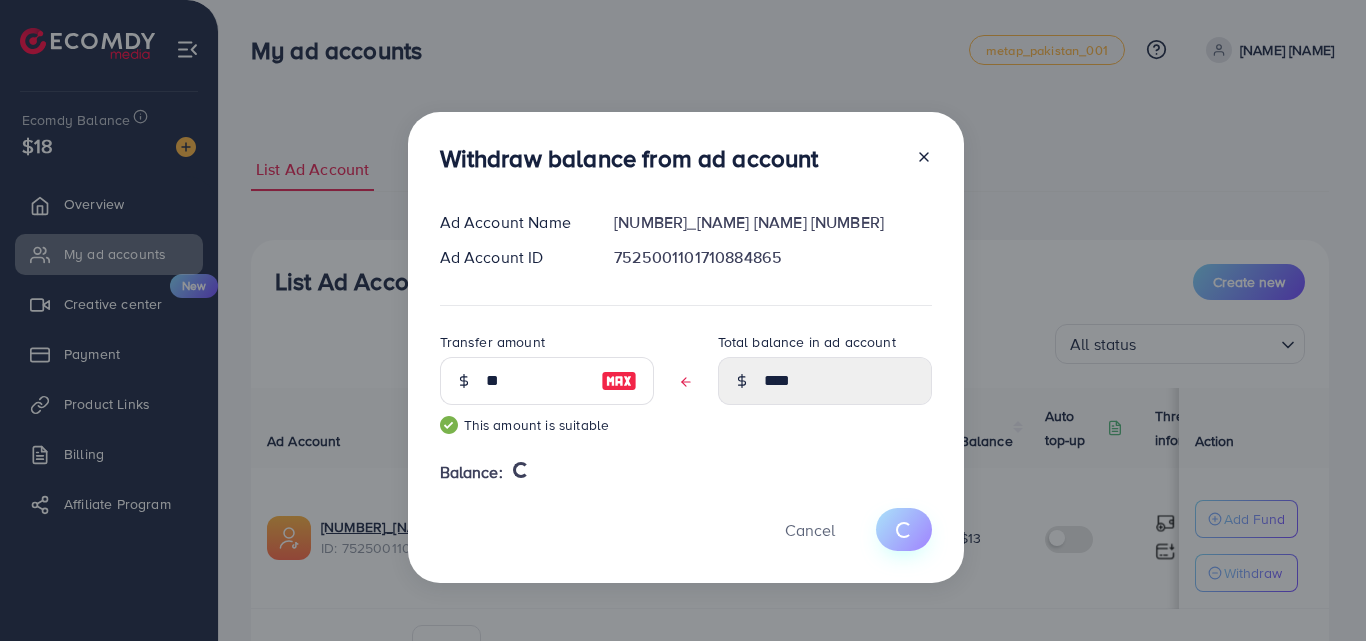 type 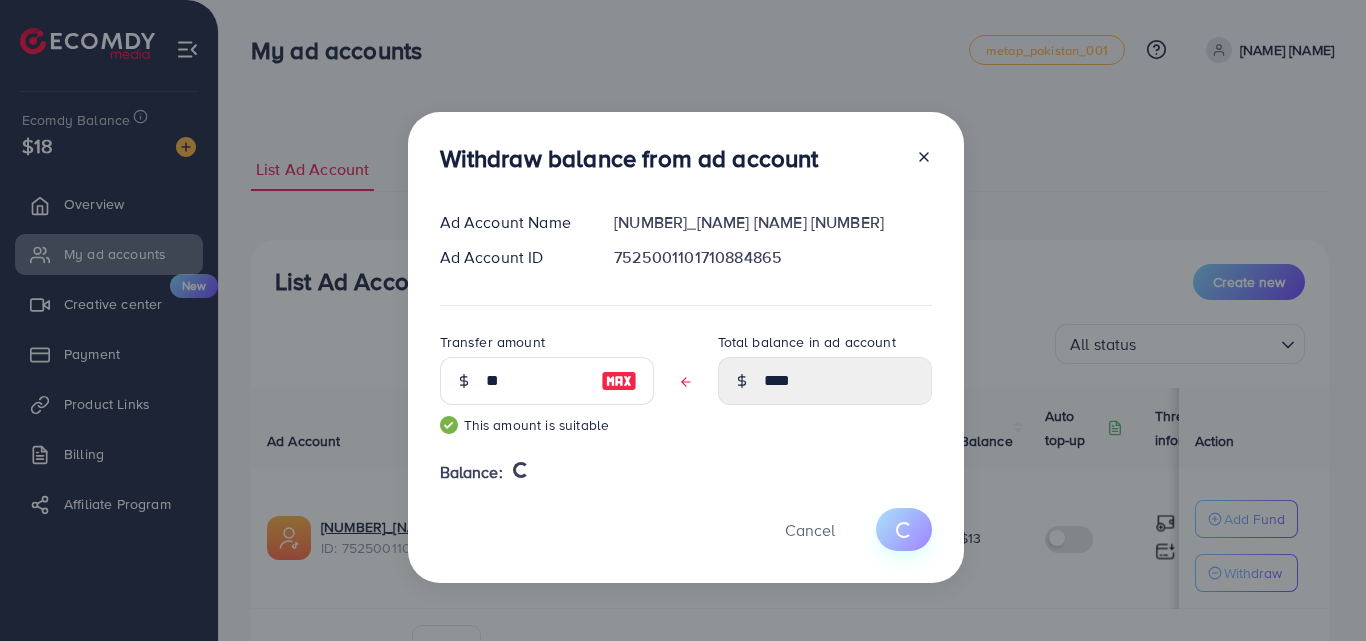 type on "**" 